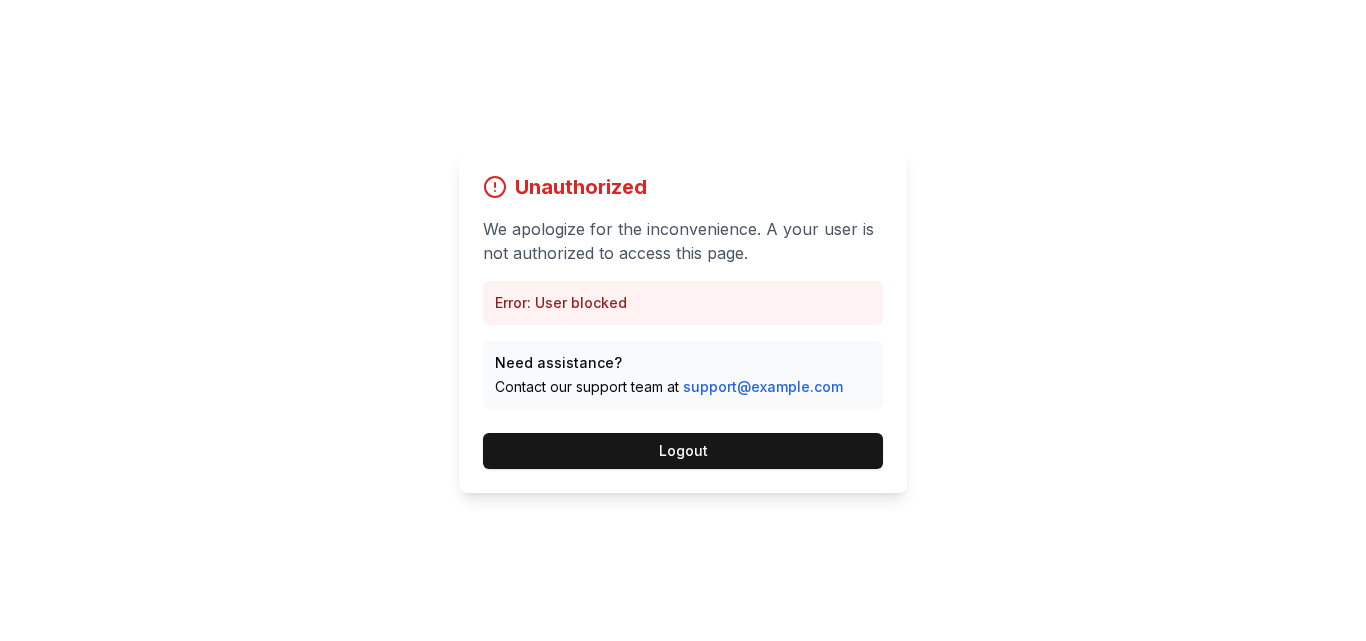 scroll, scrollTop: 0, scrollLeft: 0, axis: both 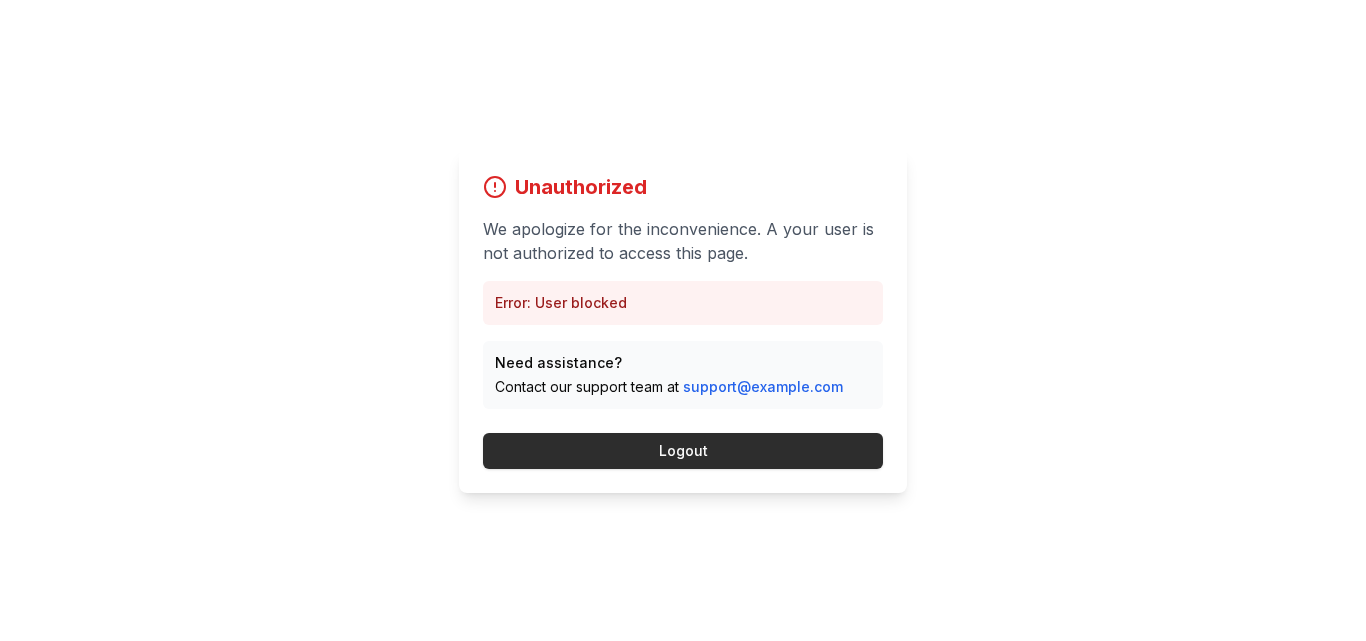 click on "Logout" at bounding box center [683, 451] 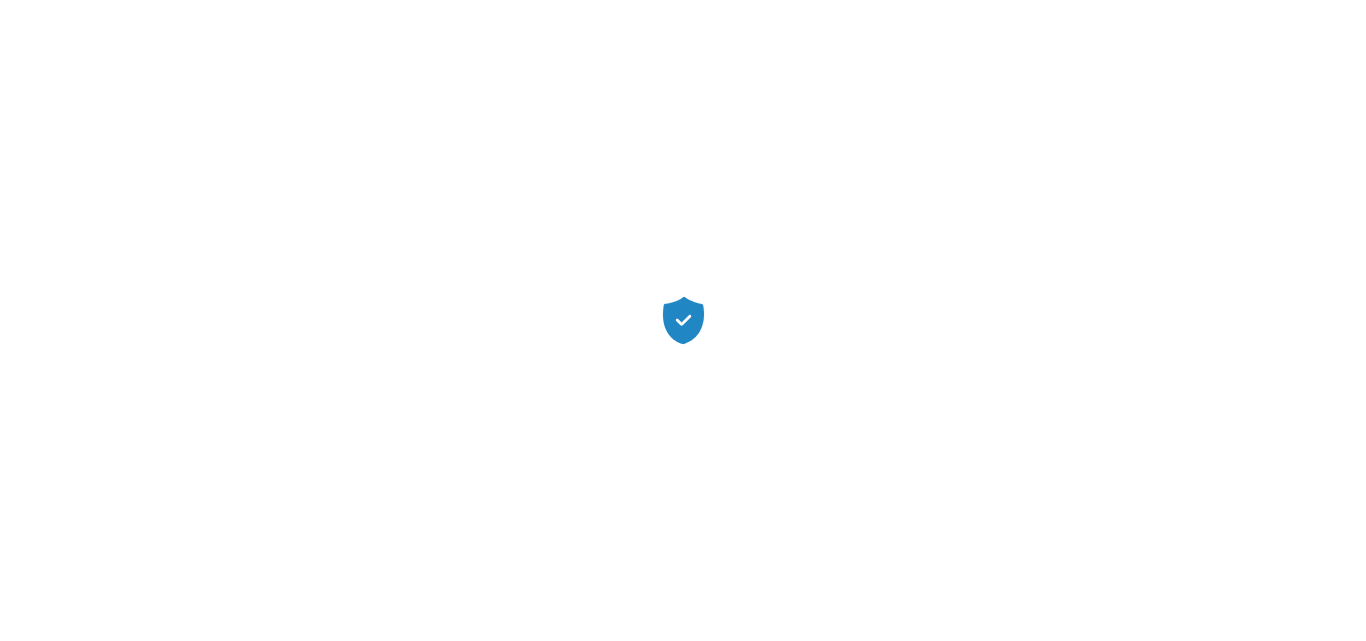 scroll, scrollTop: 0, scrollLeft: 0, axis: both 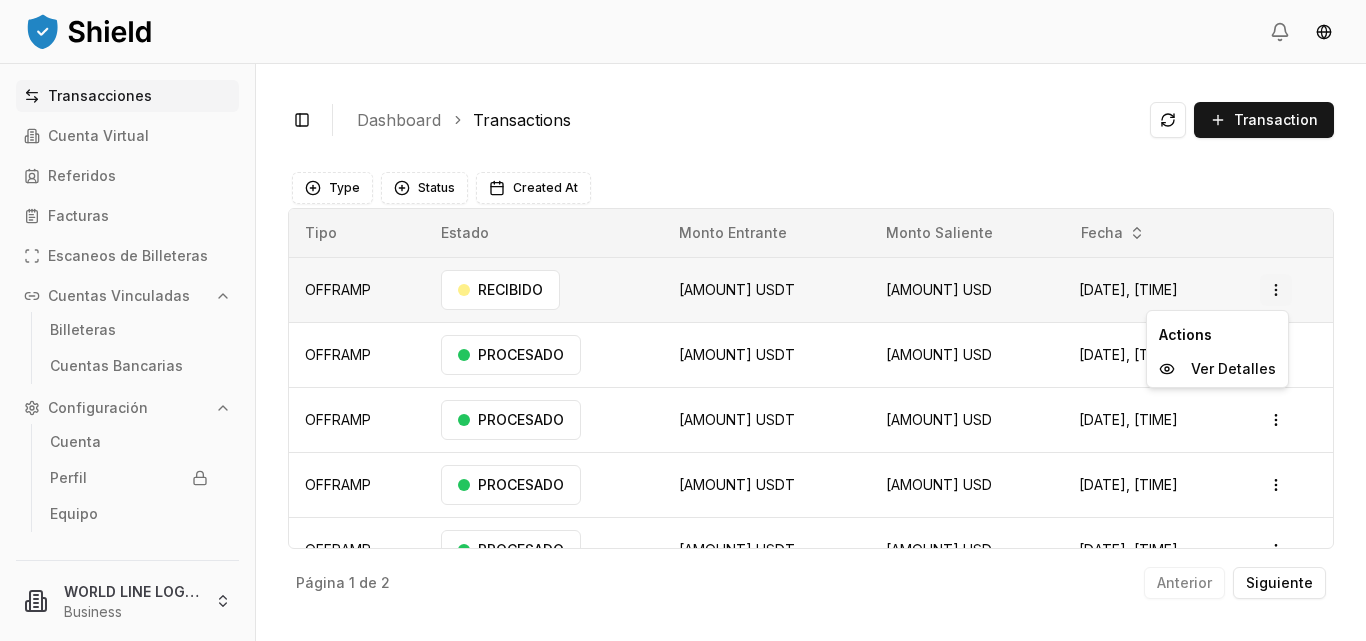 click on "Transacciones Cuenta Virtual Referidos Facturas Escaneos de Billeteras Cuentas Vinculadas Billeteras Cuentas Bancarias Configuración Cuenta Perfil Equipo [COMPANY] Business Toggle Sidebar Dashboard Transactions   Transaction OFFRAMP   [AMOUNT] [CURRENCY]   [AMOUNT] [CURRENCY] [DATE], [TIME] RECIBIDO Open menu OFFRAMP   [AMOUNT] [CURRENCY]   [AMOUNT] [CURRENCY] [DATE], [TIME] PROCESADO Open menu OFFRAMP   [AMOUNT] [CURRENCY]   [AMOUNT] [CURRENCY] [DATE], [TIME] PROCESADO Open menu OFFRAMP   [AMOUNT] [CURRENCY]   [AMOUNT] [CURRENCY] [DATE], [TIME] PROCESADO Open menu OFFRAMP   [AMOUNT] [CURRENCY]   [AMOUNT] [CURRENCY] [DATE], [TIME] PROCESADO Open menu OFFRAMP   [AMOUNT] [CURRENCY]   [AMOUNT] [CURRENCY] [DATE], [TIME] PROCESADO Open menu OFFRAMP   [AMOUNT] [CURRENCY]   [AMOUNT] [CURRENCY] [DATE], [TIME] PROCESADO Open menu Página 1 de 2 Anterior Siguiente Type Status Created At Tipo Estado Monto Entrante Monto Saliente Fecha   OFFRAMP" at bounding box center [683, 320] 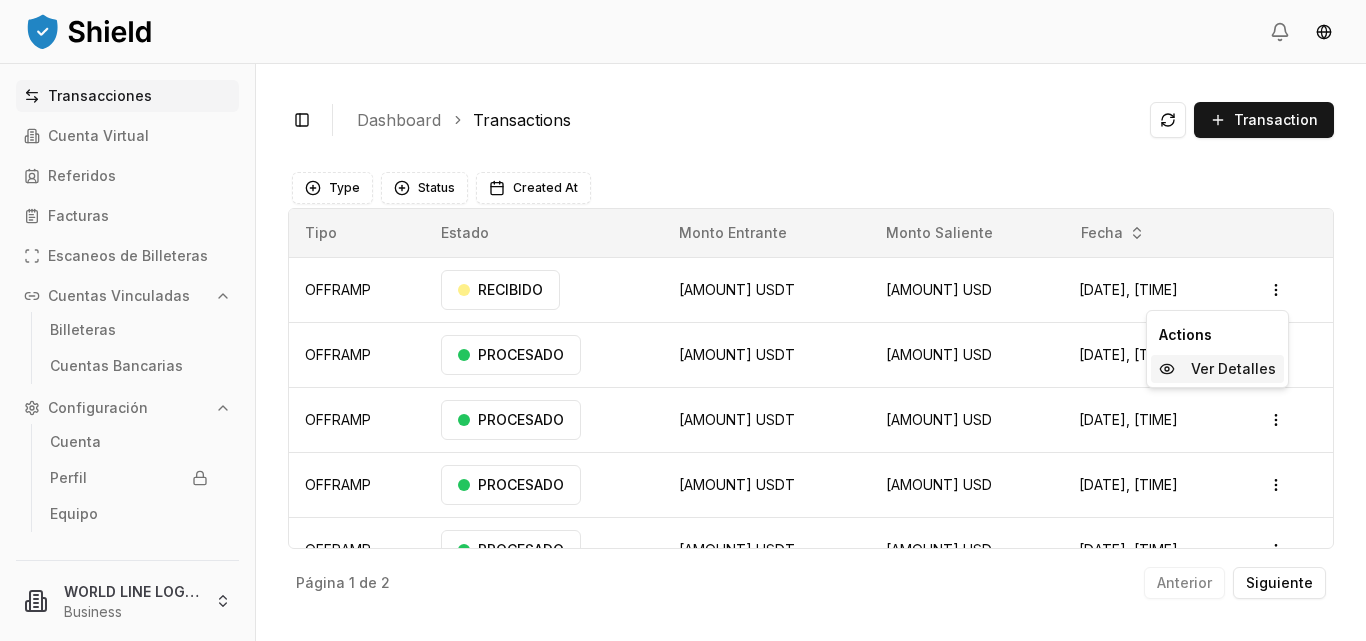click on "Ver Detalles" at bounding box center [1233, 369] 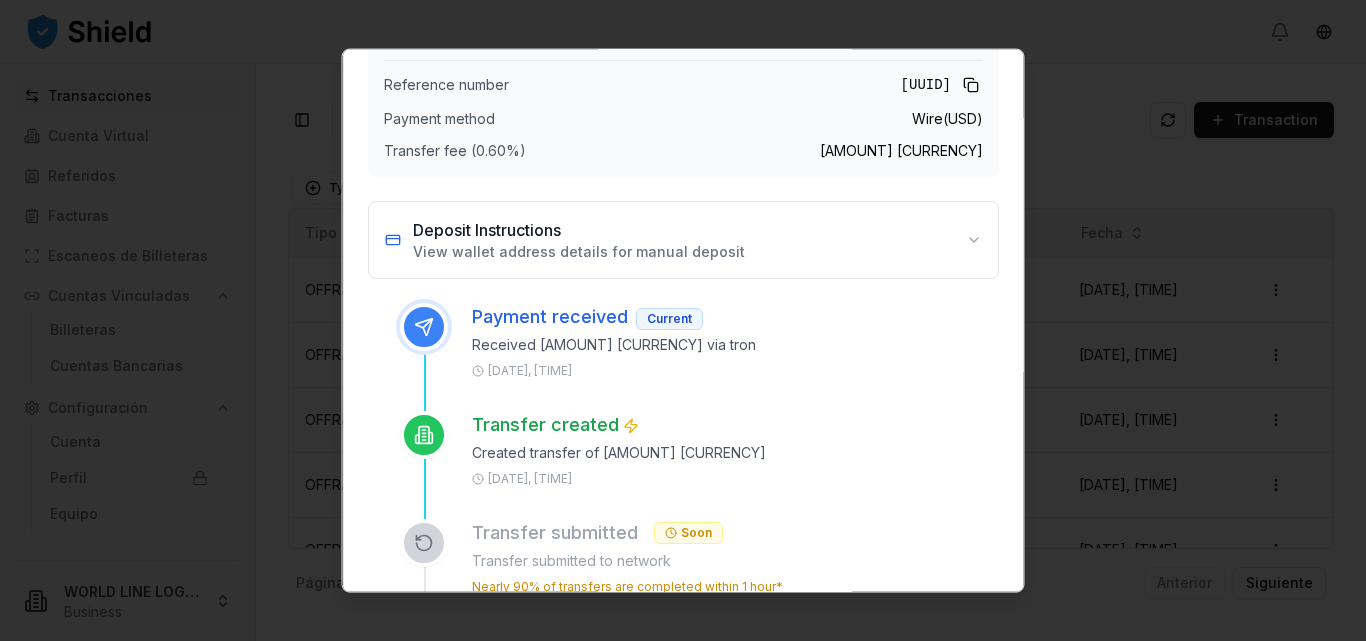 scroll, scrollTop: 89, scrollLeft: 0, axis: vertical 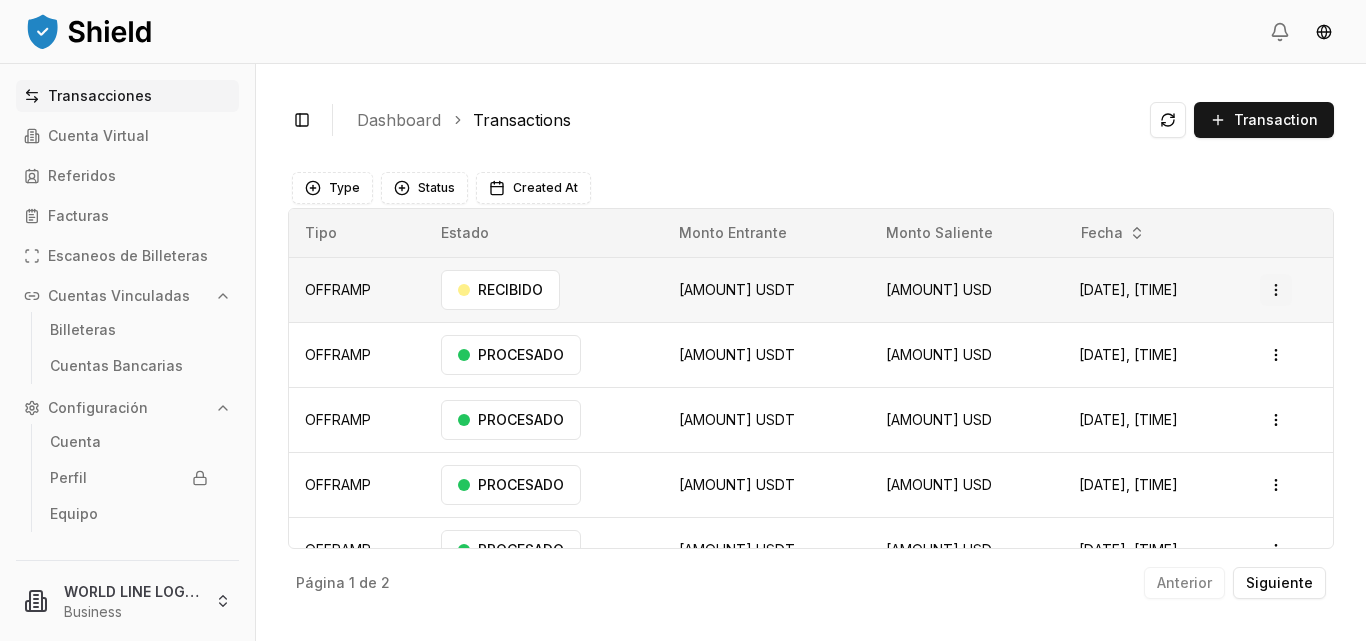 click on "Transacciones Cuenta Virtual Referidos Facturas Escaneos de Billeteras Cuentas Vinculadas Billeteras Cuentas Bancarias Configuración Cuenta Perfil Equipo [COMPANY] Business Toggle Sidebar Dashboard Transactions   Transaction OFFRAMP   [AMOUNT] [CURRENCY]   [AMOUNT] [CURRENCY] [DATE], [TIME] RECIBIDO Open menu OFFRAMP   [AMOUNT] [CURRENCY]   [AMOUNT] [CURRENCY] [DATE], [TIME] PROCESADO Open menu OFFRAMP   [AMOUNT] [CURRENCY]   [AMOUNT] [CURRENCY] [DATE], [TIME] PROCESADO Open menu OFFRAMP   [AMOUNT] [CURRENCY]   [AMOUNT] [CURRENCY] [DATE], [TIME] PROCESADO Open menu OFFRAMP   [AMOUNT] [CURRENCY]   [AMOUNT] [CURRENCY] [DATE], [TIME] PROCESADO Open menu OFFRAMP   [AMOUNT] [CURRENCY]   [AMOUNT] [CURRENCY] [DATE], [TIME] PROCESADO Open menu OFFRAMP   [AMOUNT] [CURRENCY]   [AMOUNT] [CURRENCY] [DATE], [TIME] PROCESADO Open menu Página 1 de 2 Anterior Siguiente Type Status Created At Tipo Estado Monto Entrante Monto Saliente Fecha   OFFRAMP" at bounding box center (683, 320) 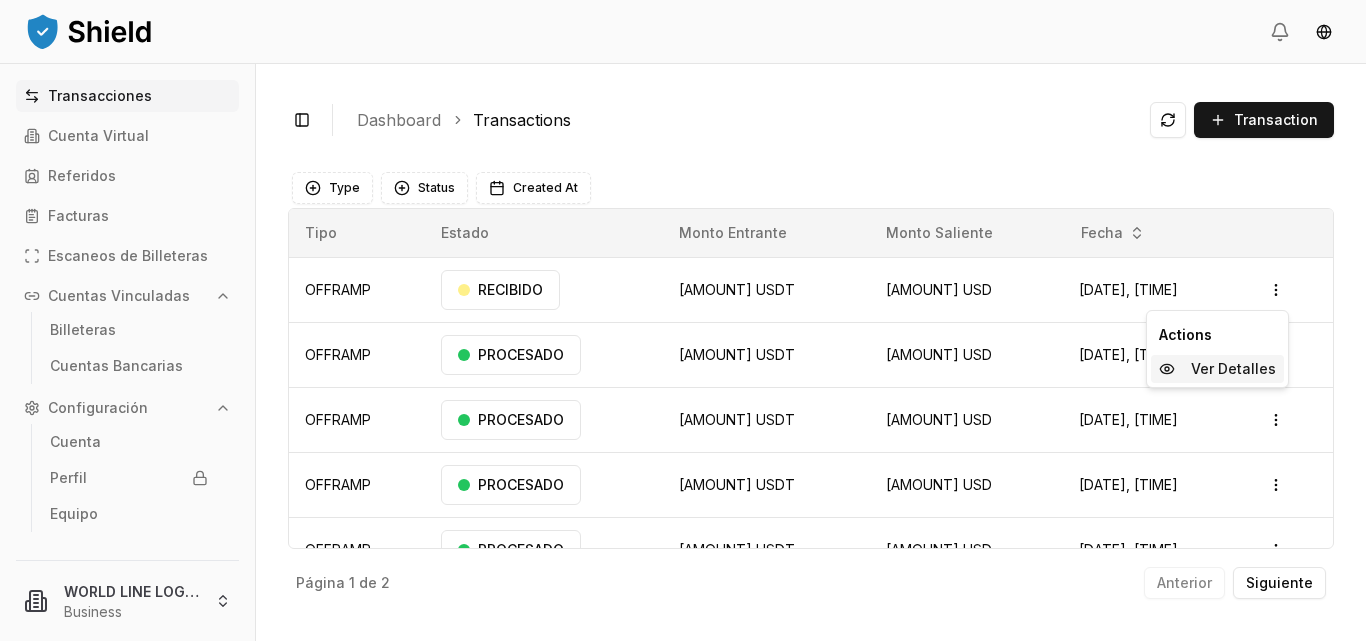 click on "Ver Detalles" at bounding box center [1233, 369] 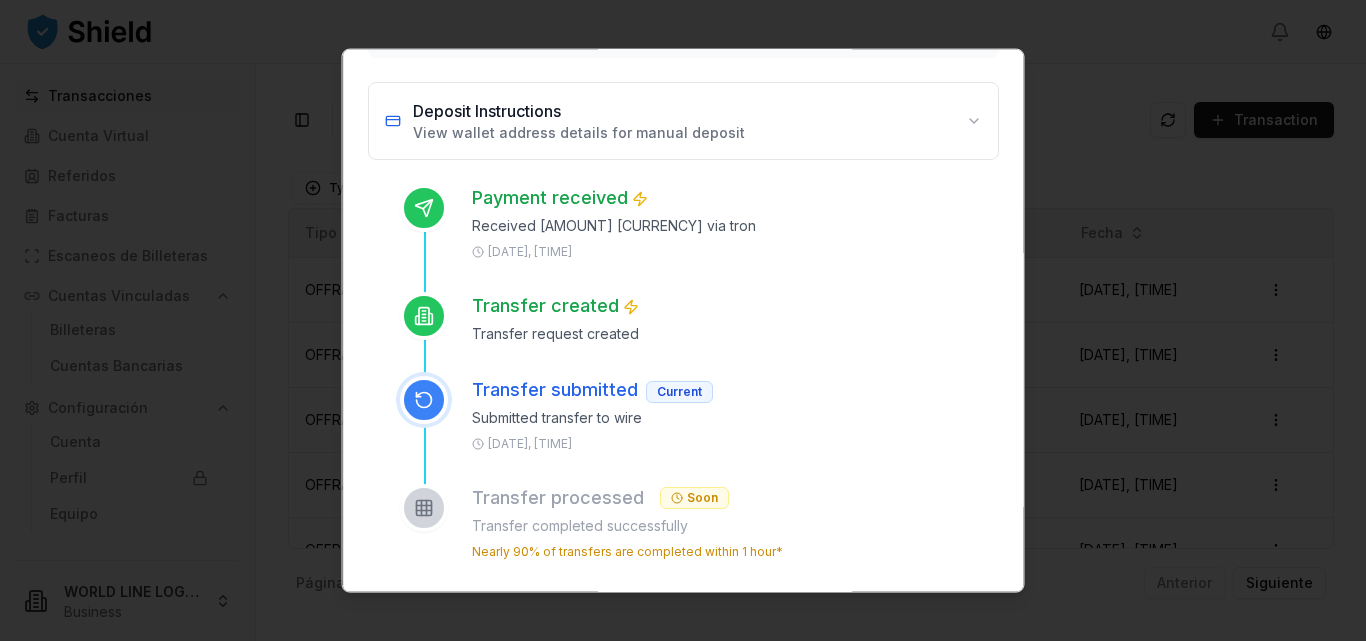 scroll, scrollTop: 308, scrollLeft: 0, axis: vertical 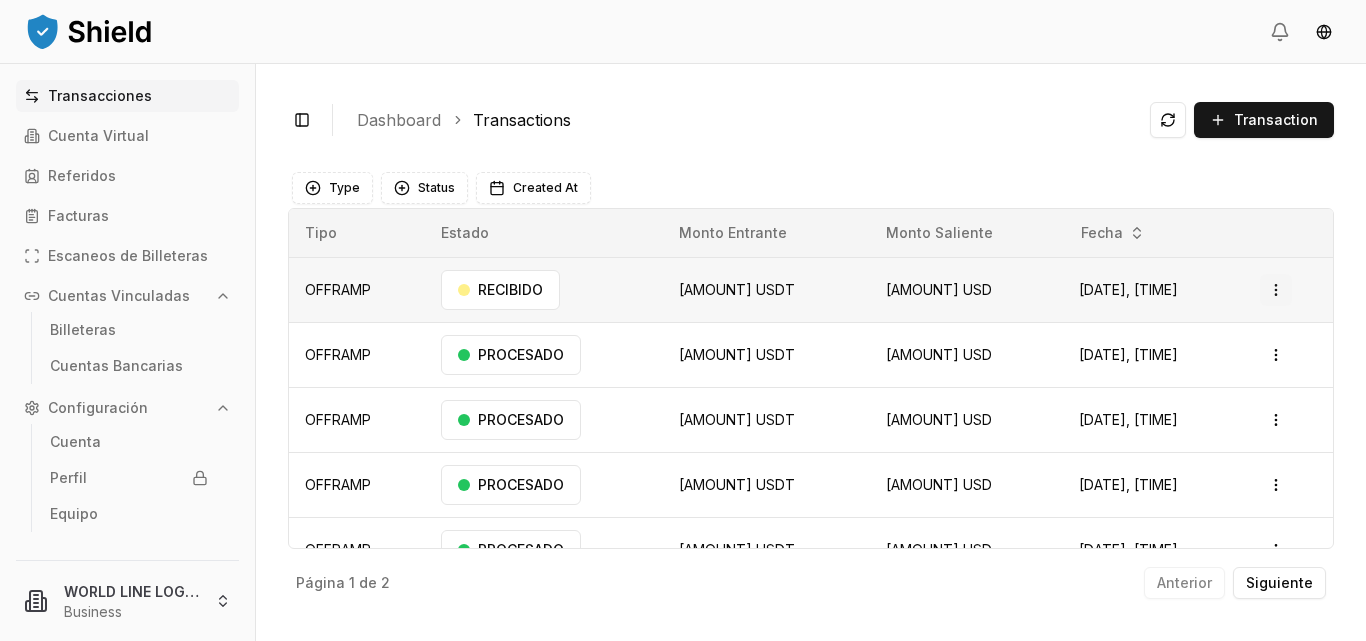 click on "Transacciones Cuenta Virtual Referidos Facturas Escaneos de Billeteras Cuentas Vinculadas Billeteras Cuentas Bancarias Configuración Cuenta Perfil Equipo [COMPANY] Business Toggle Sidebar Dashboard Transactions   Transaction OFFRAMP   [AMOUNT] [CURRENCY]   [AMOUNT] [CURRENCY] [DATE], [TIME] RECIBIDO Open menu OFFRAMP   [AMOUNT] [CURRENCY]   [AMOUNT] [CURRENCY] [DATE], [TIME] PROCESADO Open menu OFFRAMP   [AMOUNT] [CURRENCY]   [AMOUNT] [CURRENCY] [DATE], [TIME] PROCESADO Open menu OFFRAMP   [AMOUNT] [CURRENCY]   [AMOUNT] [CURRENCY] [DATE], [TIME] PROCESADO Open menu OFFRAMP   [AMOUNT] [CURRENCY]   [AMOUNT] [CURRENCY] [DATE], [TIME] PROCESADO Open menu OFFRAMP   [AMOUNT] [CURRENCY]   [AMOUNT] [CURRENCY] [DATE], [TIME] PROCESADO Open menu OFFRAMP   [AMOUNT] [CURRENCY]   [AMOUNT] [CURRENCY] [DATE], [TIME] PROCESADO Open menu Página 1 de 2 Anterior Siguiente Type Status Created At Tipo Estado Monto Entrante Monto Saliente Fecha   OFFRAMP" at bounding box center (683, 320) 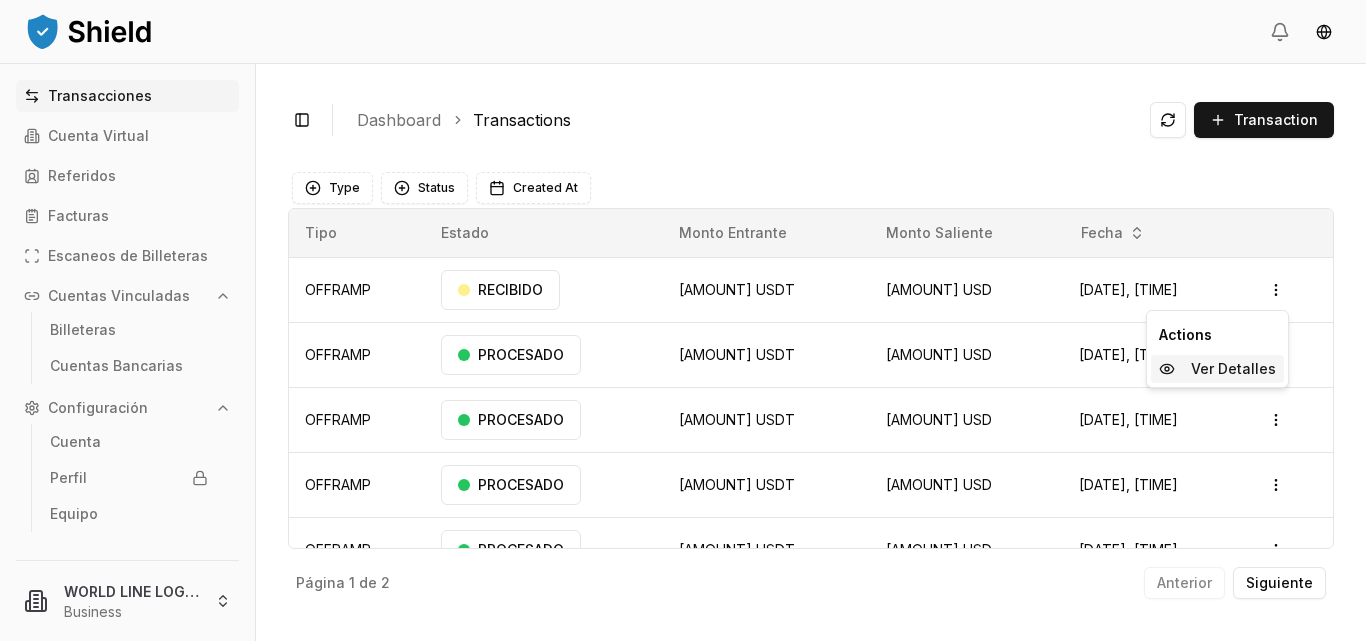 click on "Ver Detalles" at bounding box center [1233, 369] 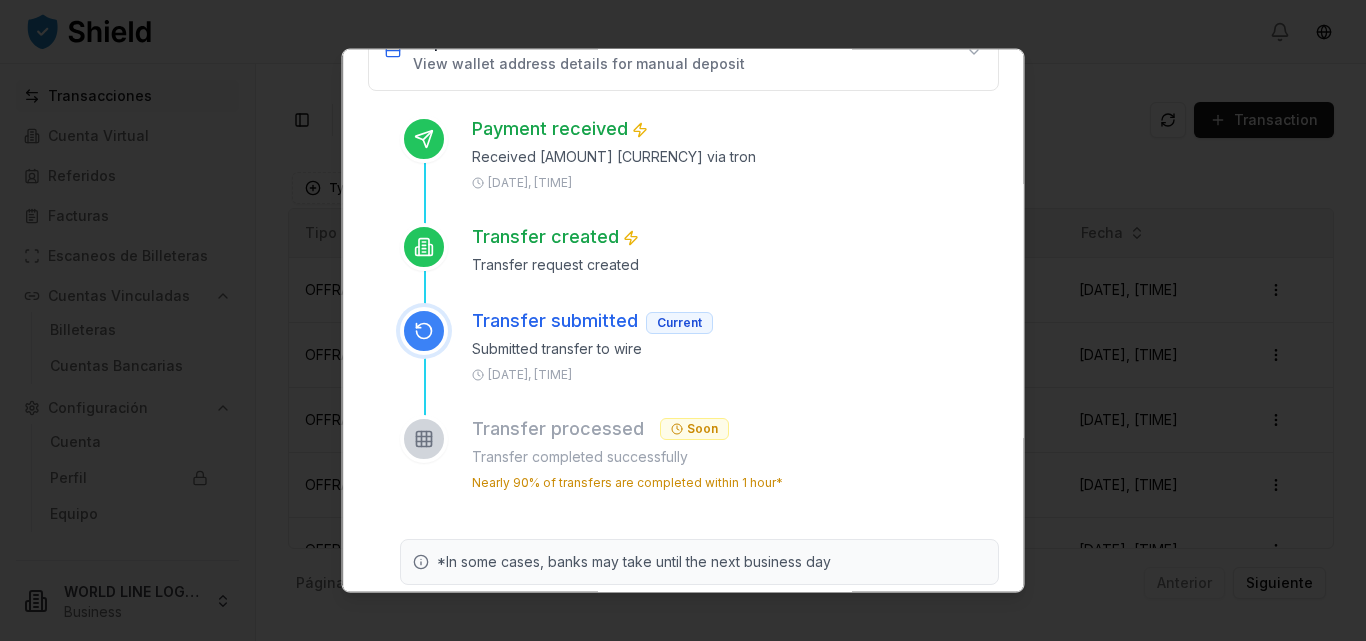 scroll, scrollTop: 0, scrollLeft: 0, axis: both 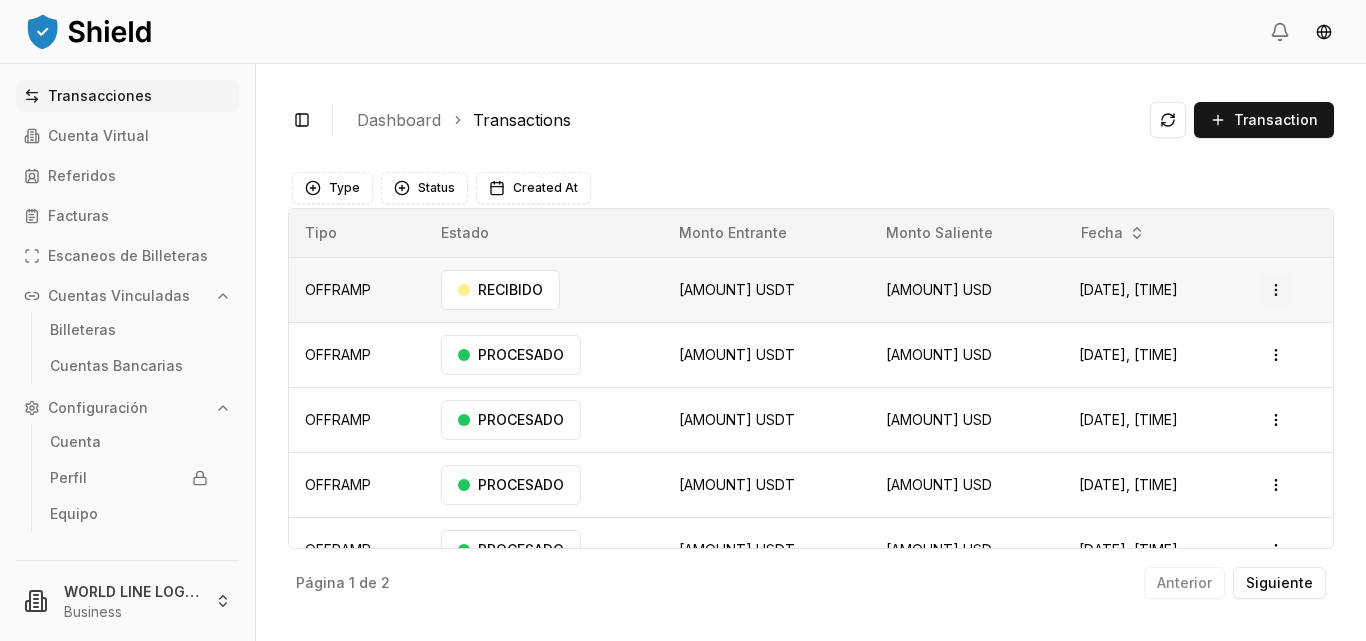 click on "Transacciones Cuenta Virtual Referidos Facturas Escaneos de Billeteras Cuentas Vinculadas Billeteras Cuentas Bancarias Configuración Cuenta Perfil Equipo [COMPANY] Business Toggle Sidebar Dashboard Transactions   Transaction OFFRAMP   [AMOUNT] [CURRENCY]   [AMOUNT] [CURRENCY] [DATE], [TIME] RECIBIDO Open menu OFFRAMP   [AMOUNT] [CURRENCY]   [AMOUNT] [CURRENCY] [DATE], [TIME] PROCESADO Open menu OFFRAMP   [AMOUNT] [CURRENCY]   [AMOUNT] [CURRENCY] [DATE], [TIME] PROCESADO Open menu OFFRAMP   [AMOUNT] [CURRENCY]   [AMOUNT] [CURRENCY] [DATE], [TIME] PROCESADO Open menu OFFRAMP   [AMOUNT] [CURRENCY]   [AMOUNT] [CURRENCY] [DATE], [TIME] PROCESADO Open menu OFFRAMP   [AMOUNT] [CURRENCY]   [AMOUNT] [CURRENCY] [DATE], [TIME] PROCESADO Open menu OFFRAMP   [AMOUNT] [CURRENCY]   [AMOUNT] [CURRENCY] [DATE], [TIME] PROCESADO Open menu Página 1 de 2 Anterior Siguiente Type Status Created At Tipo Estado Monto Entrante Monto Saliente Fecha   OFFRAMP" at bounding box center [683, 320] 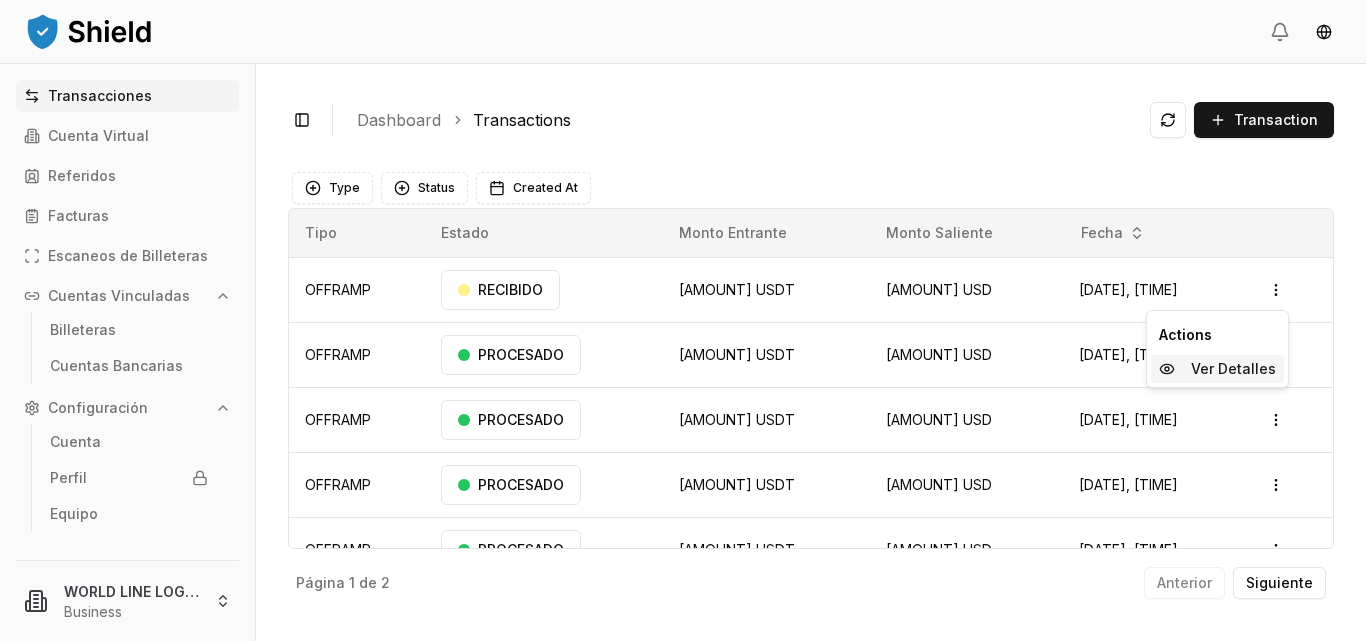 click on "Ver Detalles" at bounding box center (1233, 369) 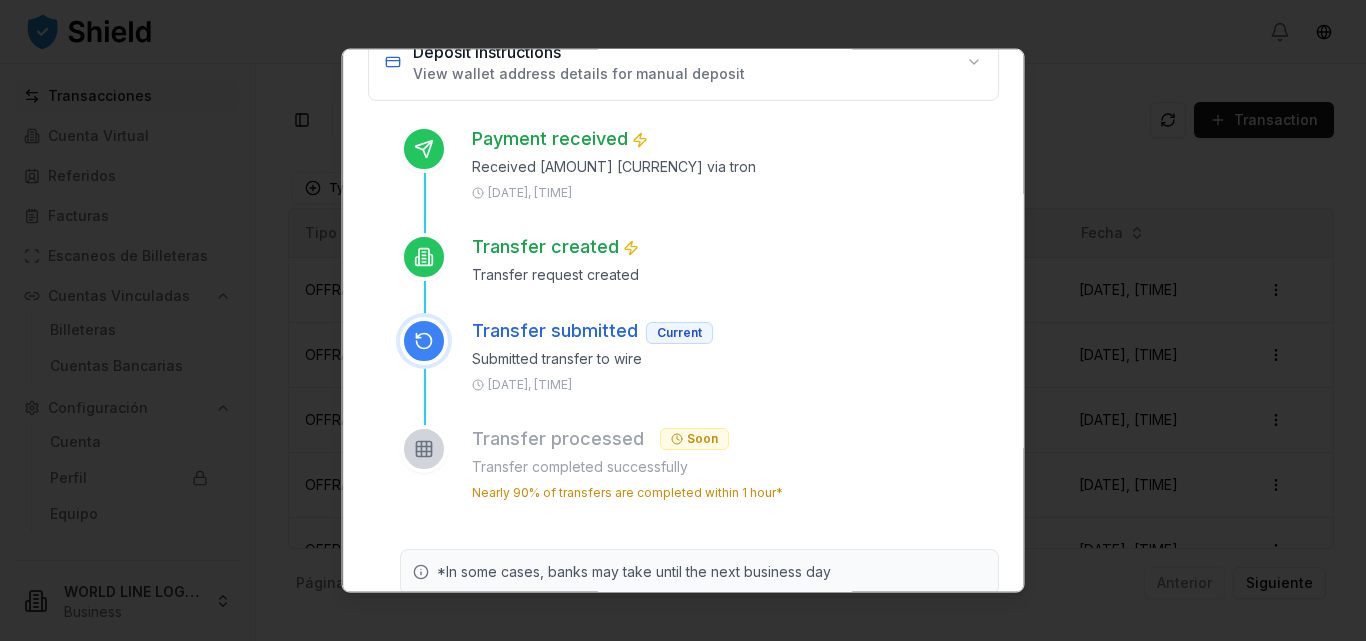 scroll, scrollTop: 369, scrollLeft: 0, axis: vertical 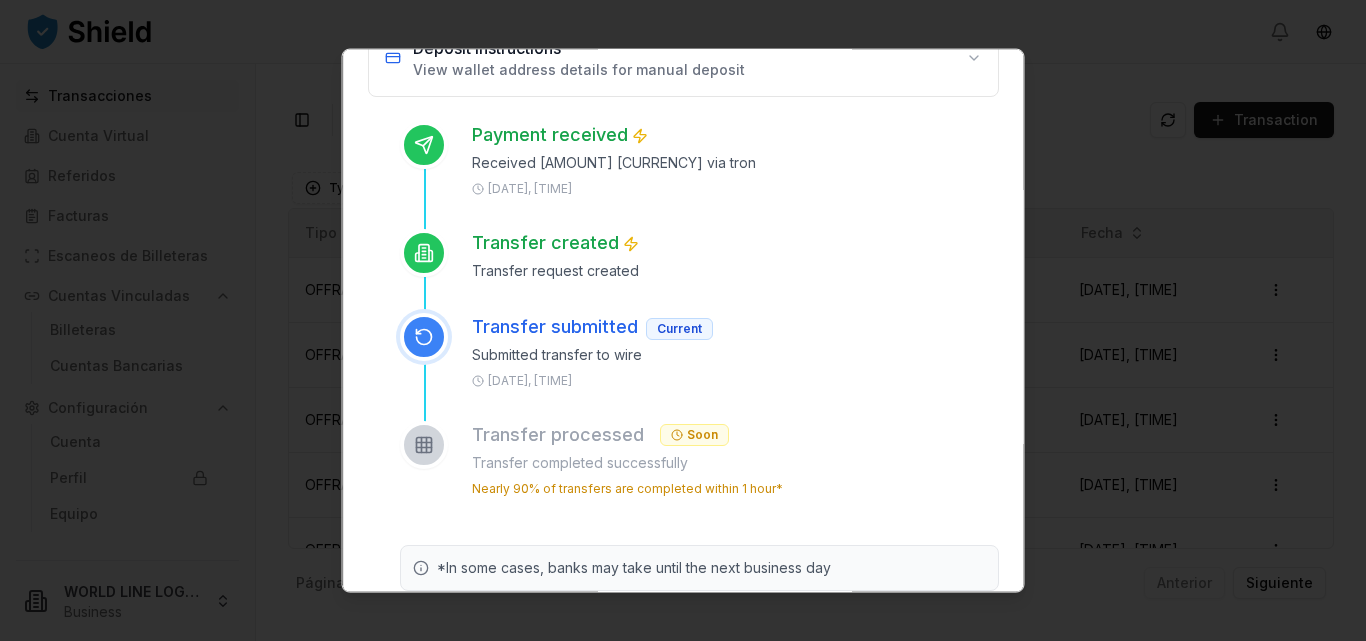 click on "Payment received Received [AMOUNT] [CURRENCY] via tron [DATE], [TIME] Transfer created Transfer request created Transfer submitted Current Submitted transfer to wire [DATE], [TIME] Transfer processed Soon Transfer completed successfully Nearly 90% of transfers are completed within 1 hour* *In some cases, banks may take until the next business day" at bounding box center [683, 355] 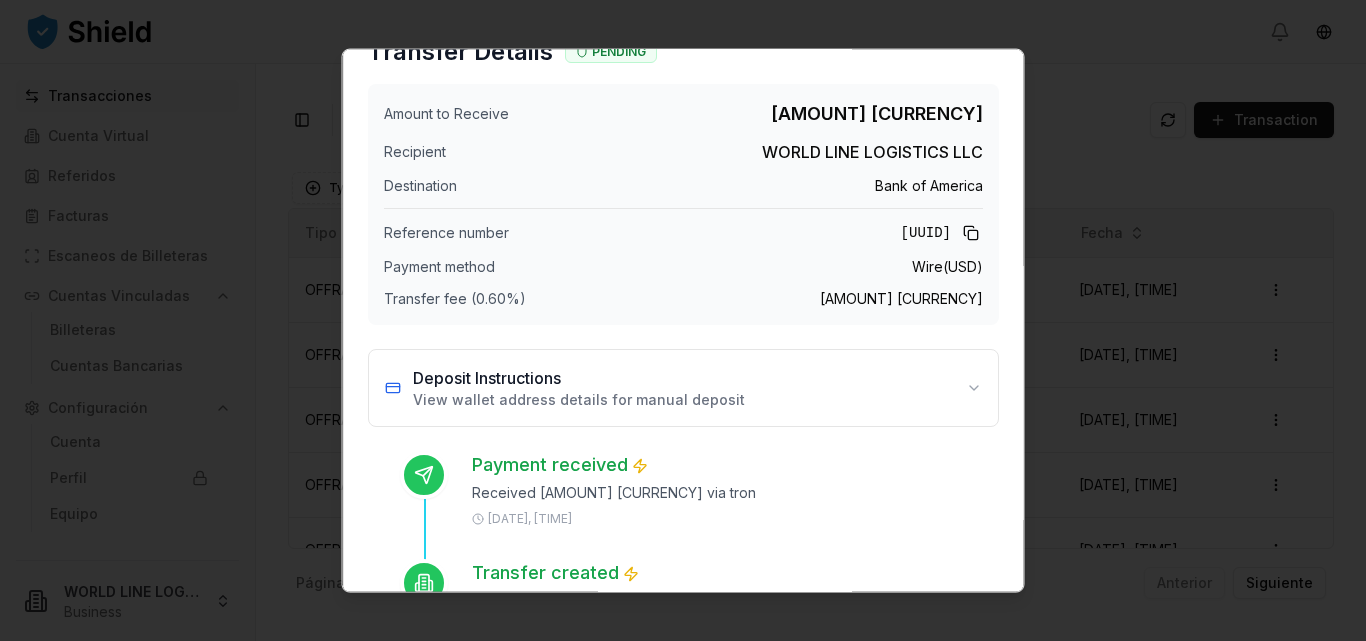 scroll, scrollTop: 0, scrollLeft: 0, axis: both 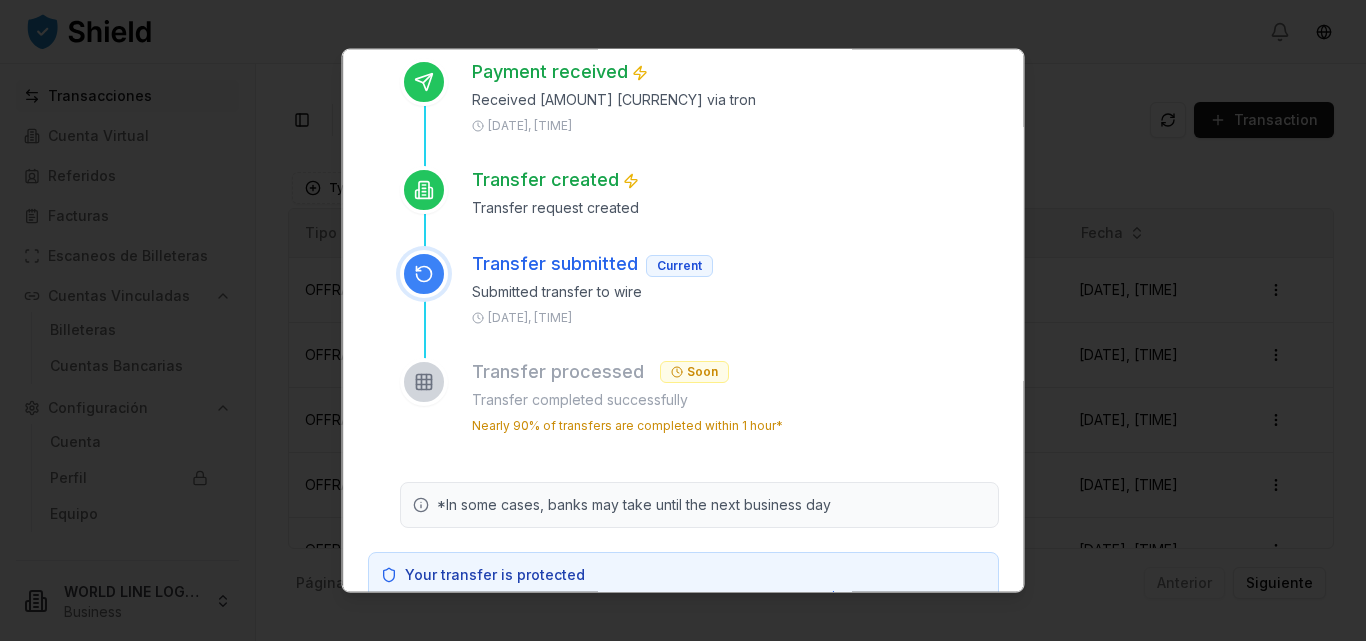 click on "Transfer processed Soon" at bounding box center (735, 371) 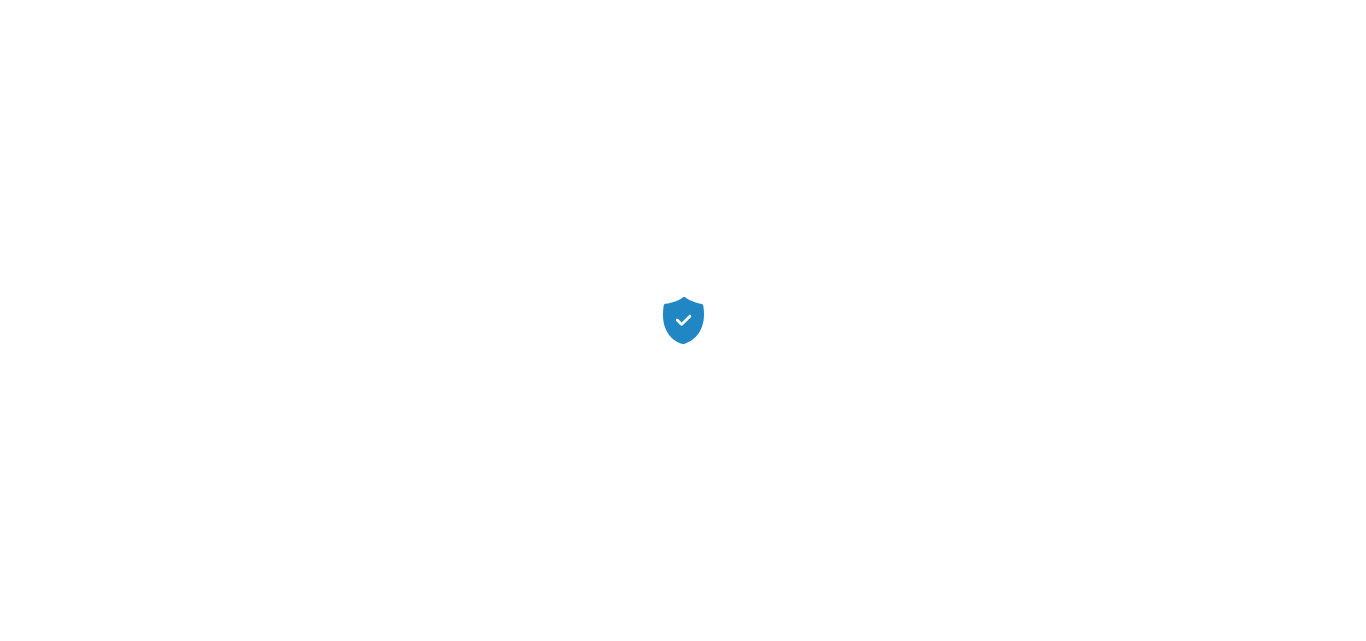 scroll, scrollTop: 0, scrollLeft: 0, axis: both 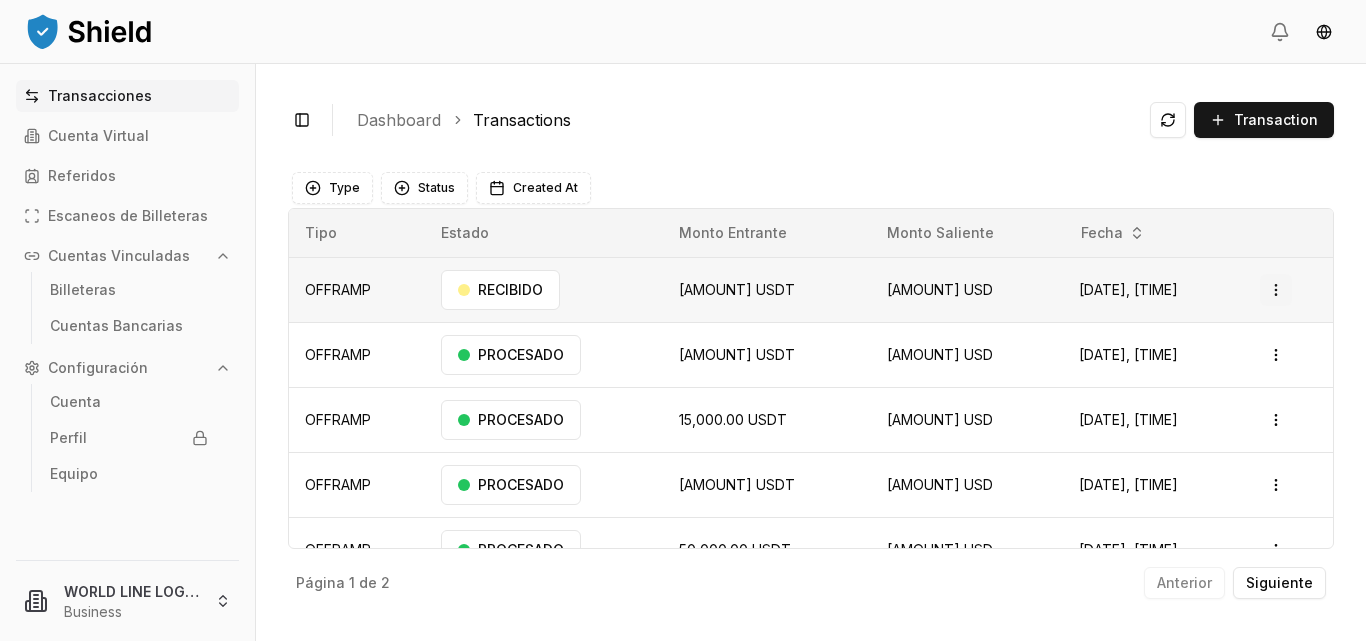 click on "Transacciones Cuenta Virtual Referidos Escaneos de Billeteras Cuentas Vinculadas Billeteras Cuentas Bancarias Configuración Cuenta Perfil Equipo WORLD LINE LOGISTICS LLC Business Toggle Sidebar Dashboard Transactions   Transaction OFFRAMP   [AMOUNT] USDT   [AMOUNT] USD [DATE], [TIME] RECIBIDO Open menu OFFRAMP   [AMOUNT] USDT   [AMOUNT] USD [DATE], [TIME] PROCESADO Open menu OFFRAMP   [AMOUNT] USDT   [AMOUNT] USD [DATE], [TIME] PROCESADO Open menu OFFRAMP   [AMOUNT] USDT   [AMOUNT] USD [DATE], [TIME] PROCESADO Open menu OFFRAMP   [AMOUNT] USDT   [AMOUNT] USD [DATE], [TIME] PROCESADO Open menu OFFRAMP   [AMOUNT] USDT   [AMOUNT] USD [DATE], [TIME] PROCESADO Open menu OFFRAMP   [AMOUNT] USDT   [AMOUNT] USD [DATE], [TIME] PROCESADO Open menu Página 1 de 2 Anterior Siguiente Type Status Created At Tipo Estado Monto Entrante Monto Saliente Fecha   OFFRAMP   RECIBIDO" at bounding box center [683, 320] 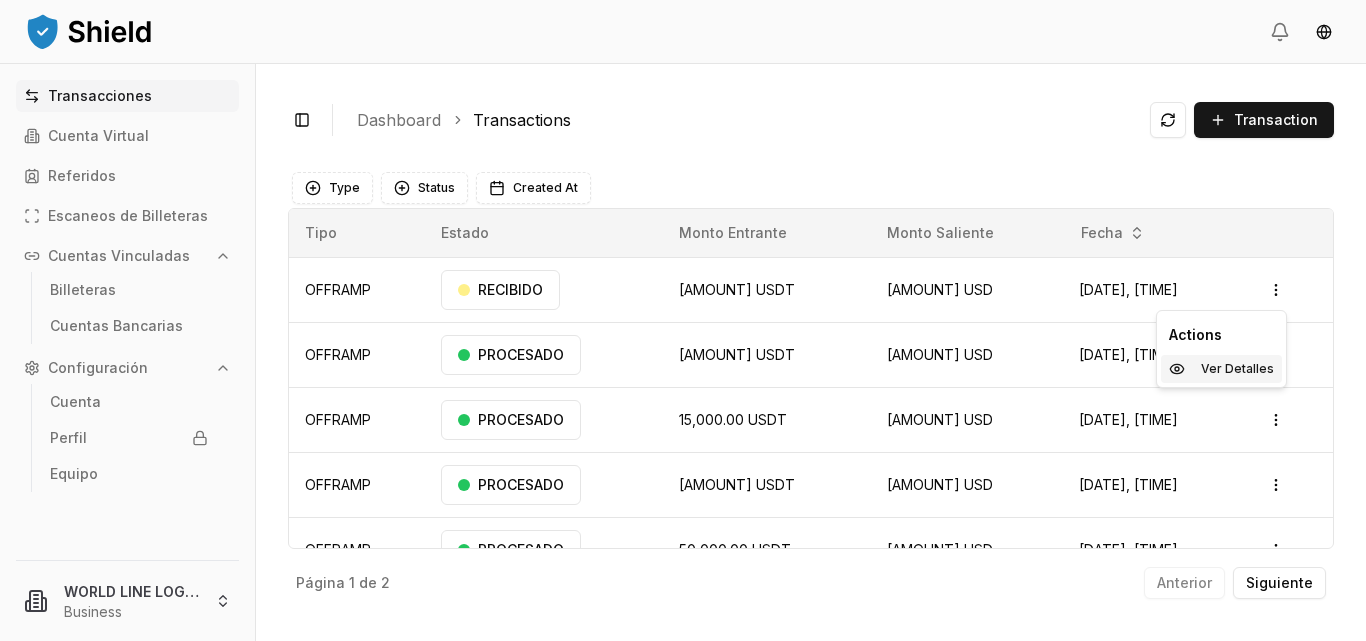 click on "Ver Detalles" at bounding box center (1237, 369) 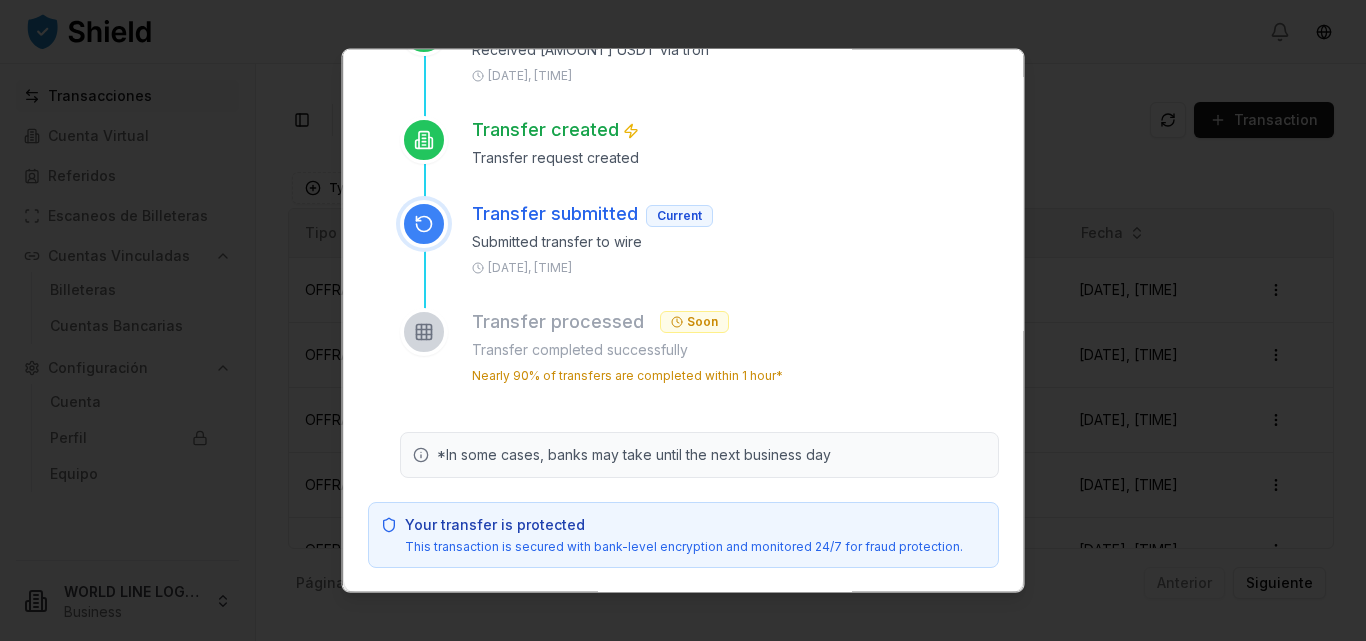 scroll, scrollTop: 400, scrollLeft: 0, axis: vertical 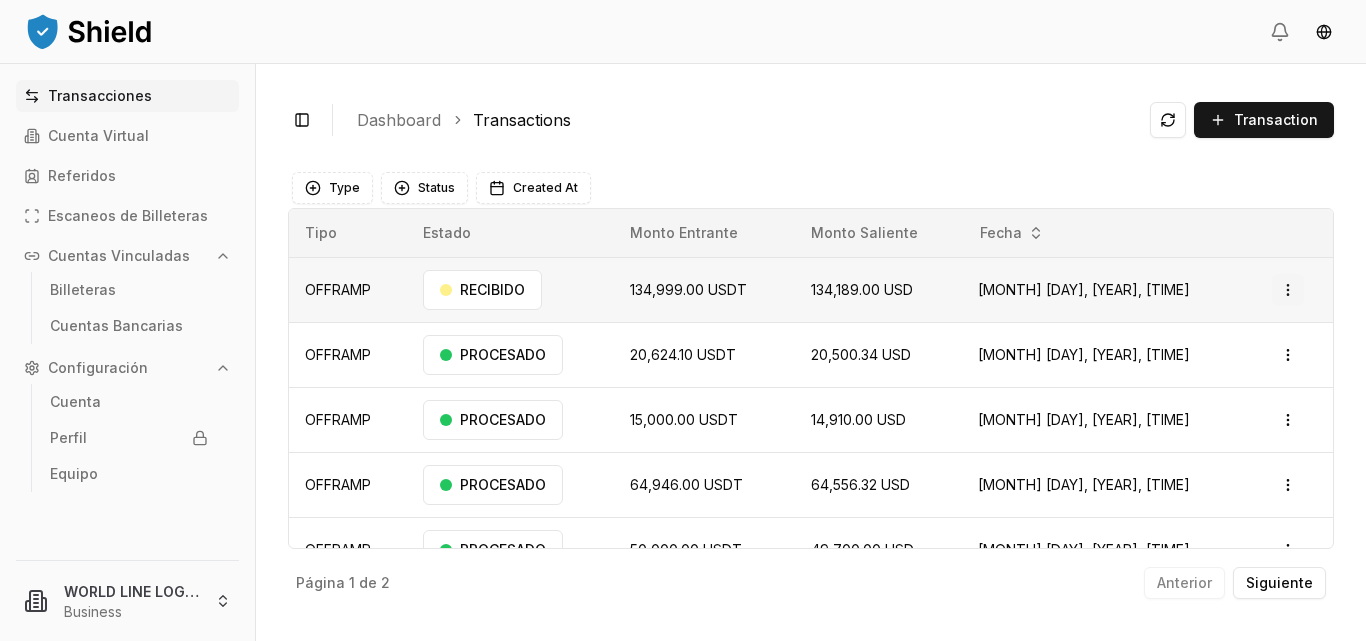 click on "Transacciones Cuenta Virtual Referidos Escaneos de Billeteras Cuentas Vinculadas Billeteras Cuentas Bancarias Configuración Cuenta Perfil Equipo WORLD LINE LOGISTICS LLC Business Toggle Sidebar Dashboard Transactions   Transaction OFFRAMP   134,999.00 USDT   134,189.00 USD [MONTH] [DAY], [YEAR], [TIME] RECIBIDO Open menu OFFRAMP   20,624.10 USDT   20,500.34 USD [MONTH] [DAY], [YEAR], [TIME] PROCESADO Open menu OFFRAMP   15,000.00 USDT   14,910.00 USD [MONTH] [DAY], [YEAR], [TIME] PROCESADO Open menu OFFRAMP   64,946.00 USDT   64,556.32 USD [MONTH] [DAY], [YEAR], [TIME] PROCESADO Open menu OFFRAMP   50,000.00 USDT   49,700.00 USD [MONTH] [DAY], [YEAR], [TIME] PROCESADO Open menu OFFRAMP   100,000.00 USDT   99,400.00 USD [MONTH] [DAY], [YEAR], [TIME] PROCESADO Open menu OFFRAMP   156.94 USDT   155.99 USD [MONTH] [DAY], [YEAR], [TIME] PROCESADO Open menu OFFRAMP   149,500.00 USDT   148,603.00 USD [MONTH] [DAY], [YEAR], [TIME] PROCESADO Open menu Página 1 de 2 Anterior Siguiente Type Status Created At Tipo Estado Monto Entrante Monto Saliente Fecha   OFFRAMP   RECIBIDO" at bounding box center [683, 320] 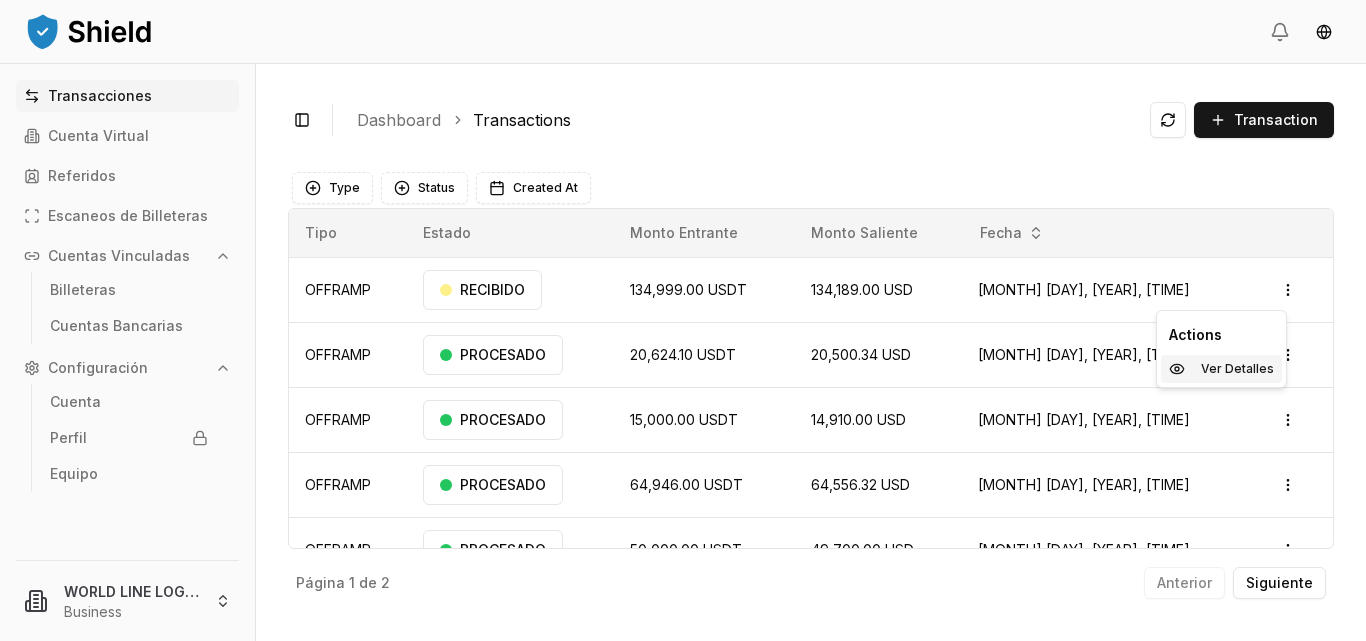 click on "Ver Detalles" at bounding box center (1237, 369) 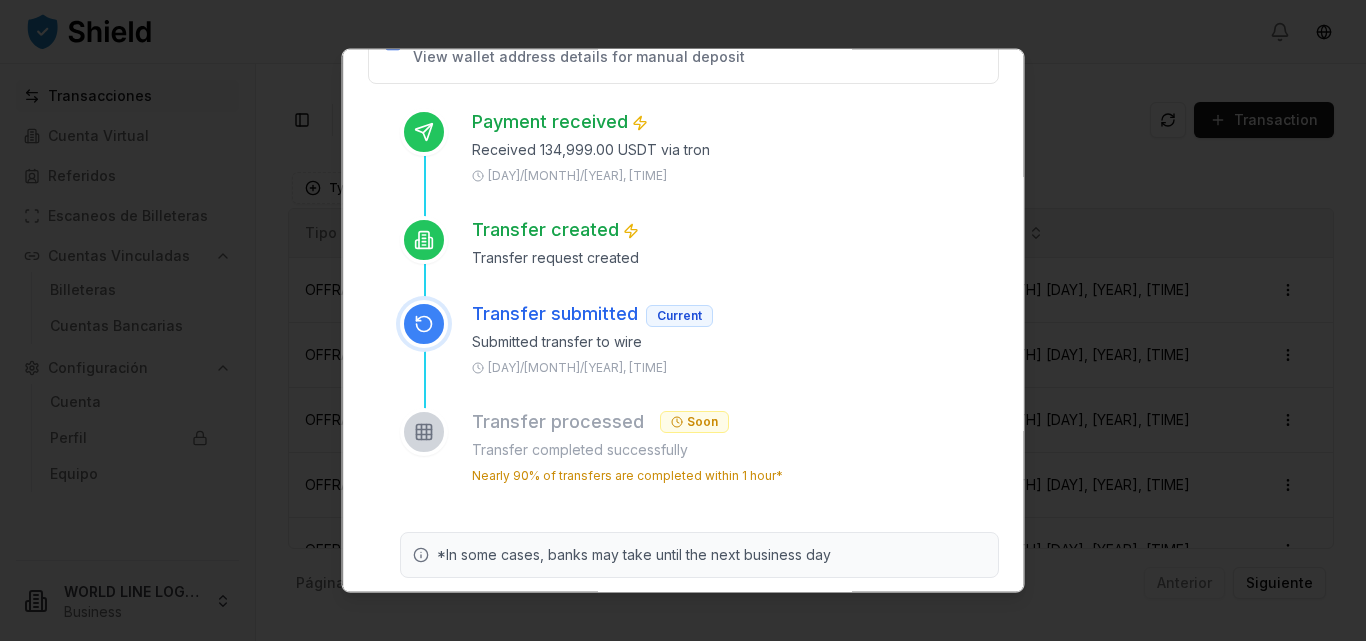 scroll, scrollTop: 380, scrollLeft: 0, axis: vertical 